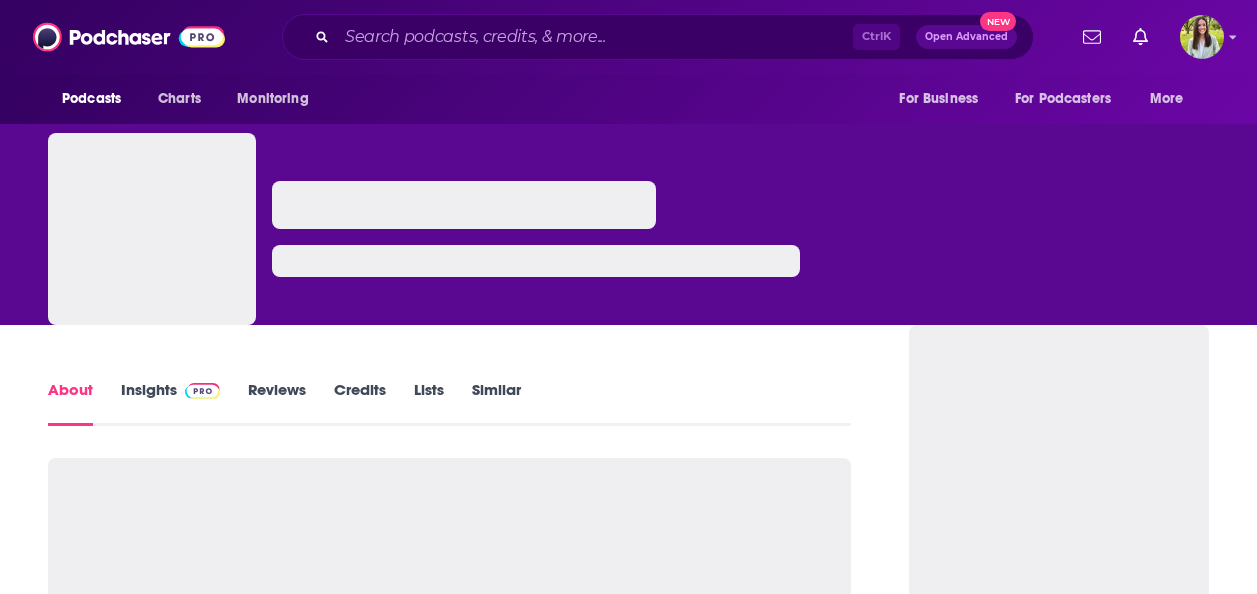 scroll, scrollTop: 0, scrollLeft: 0, axis: both 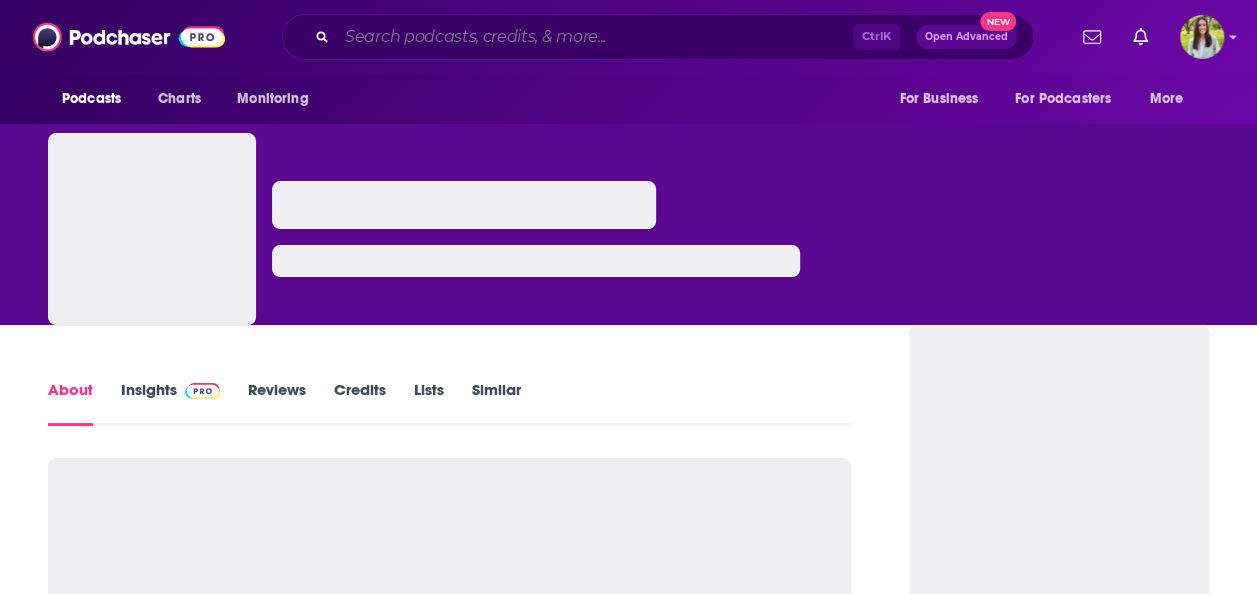 click at bounding box center [595, 37] 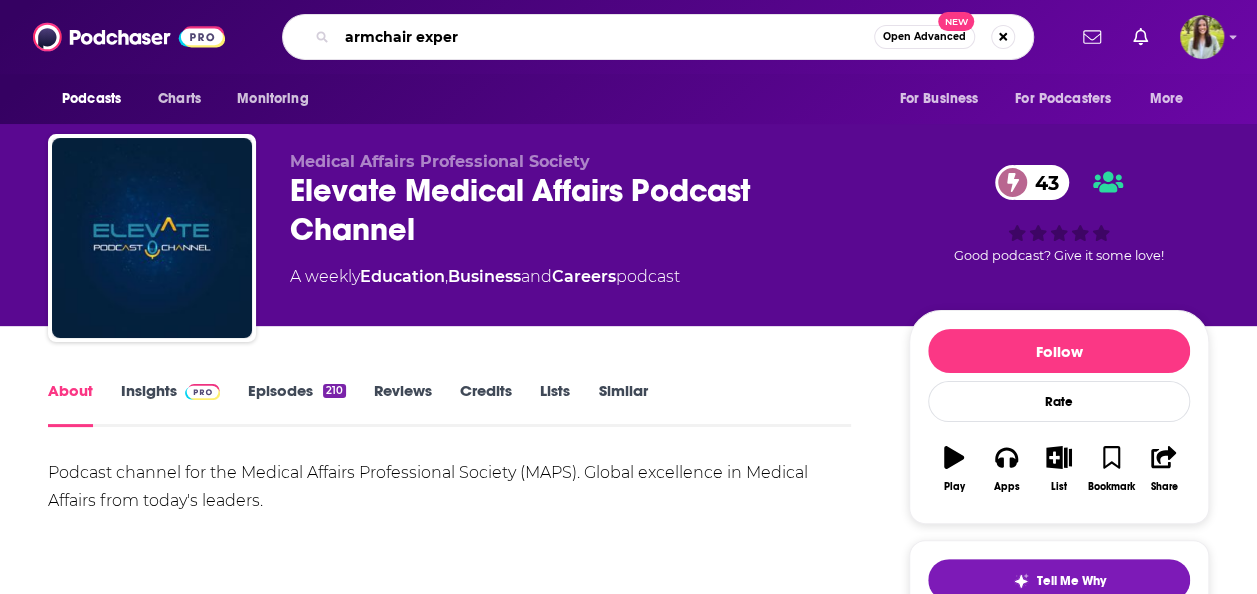 type on "armchair expert" 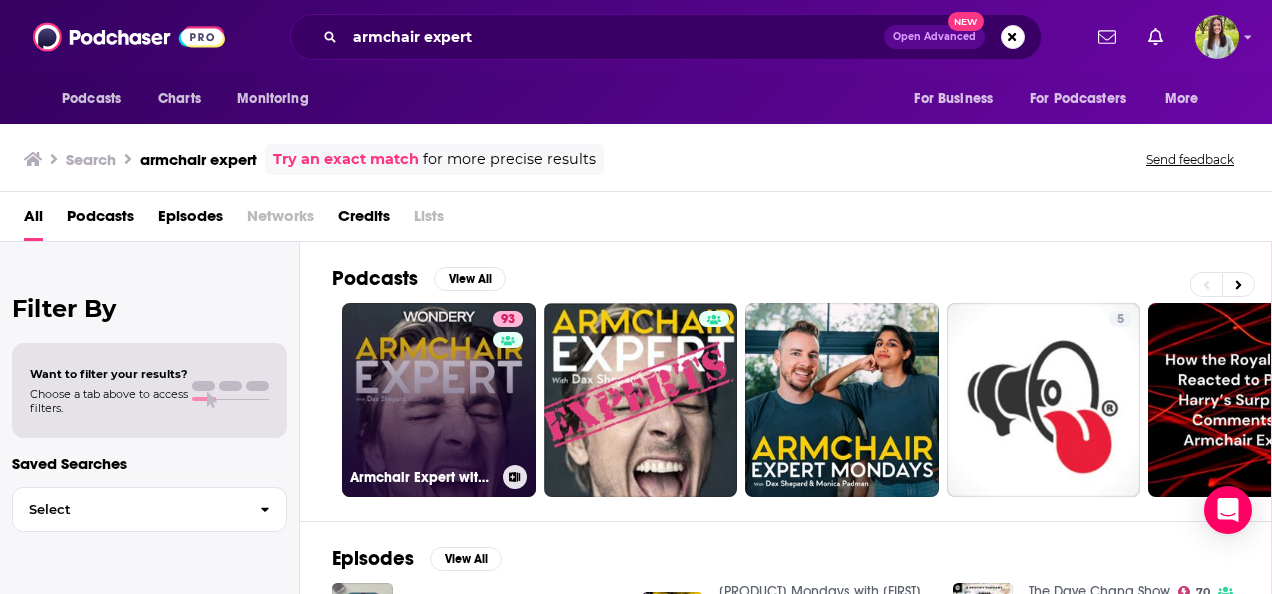 click on "93 Armchair Expert with Dax Shepard" at bounding box center [439, 400] 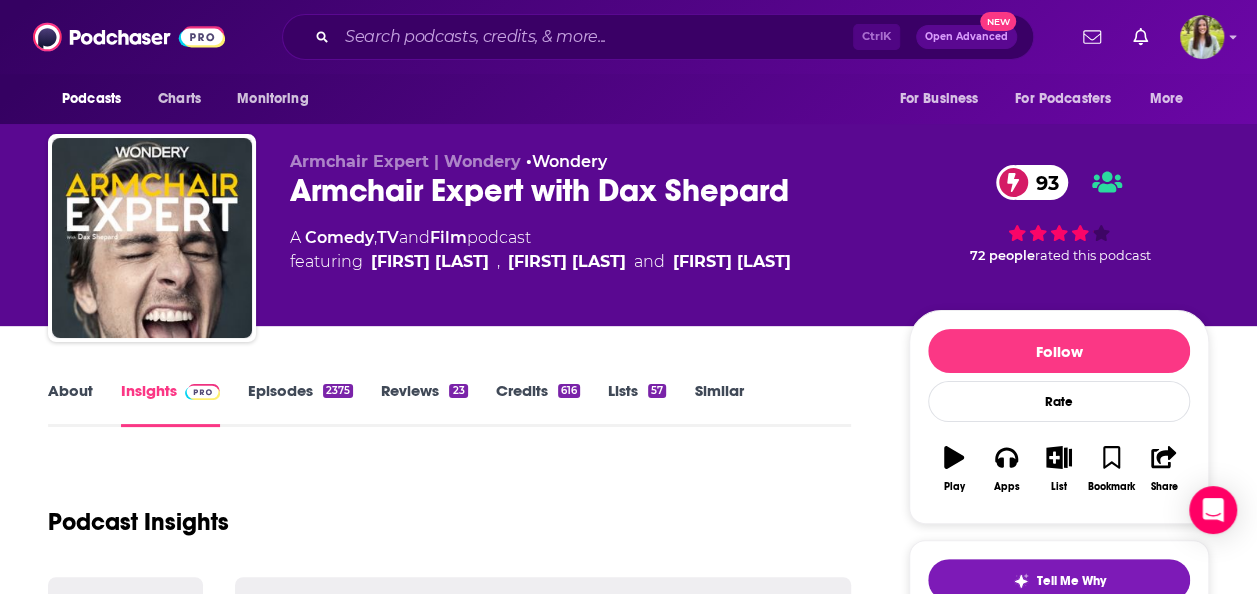 click on "Episodes [NUMBER]" at bounding box center [300, 404] 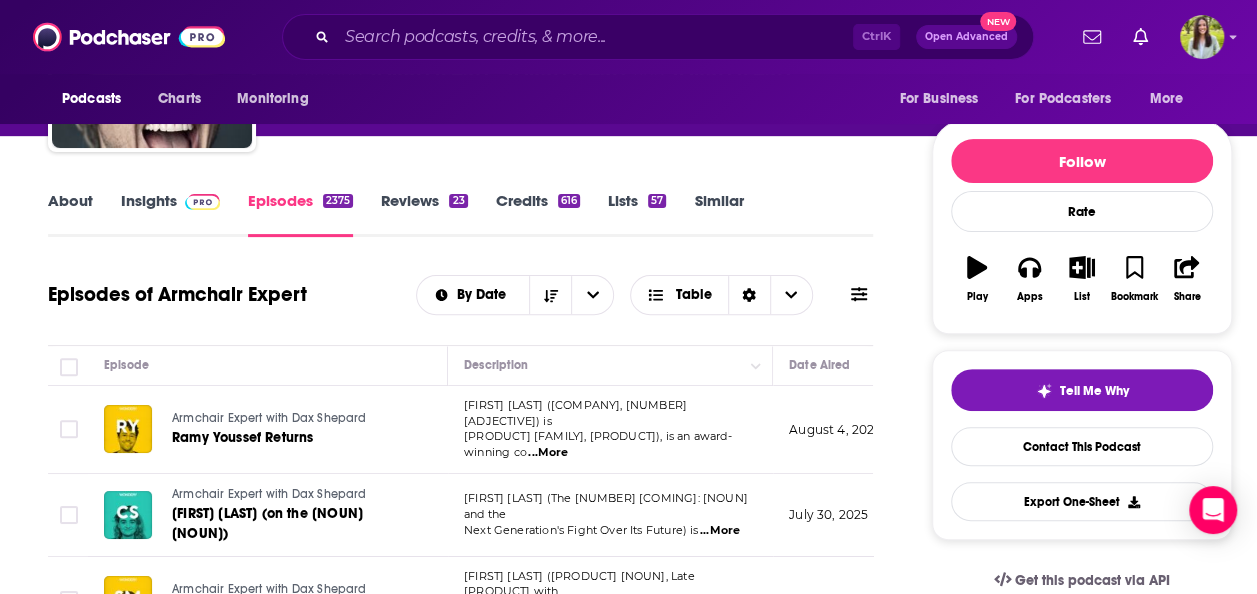 scroll, scrollTop: 116, scrollLeft: 0, axis: vertical 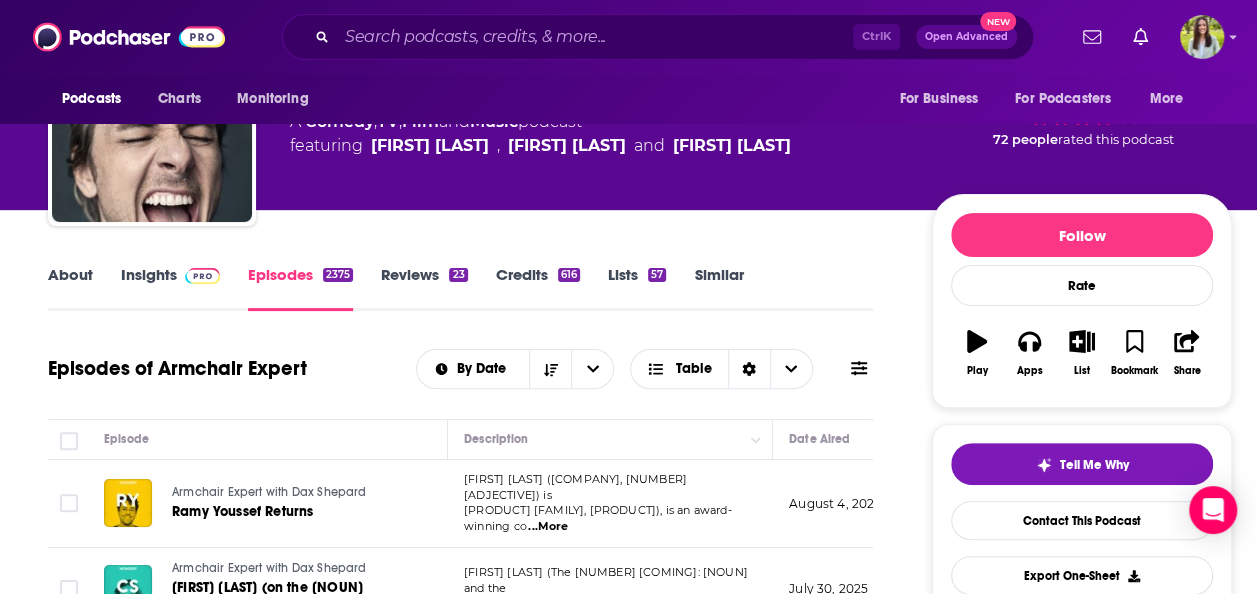 click on "About" at bounding box center (70, 288) 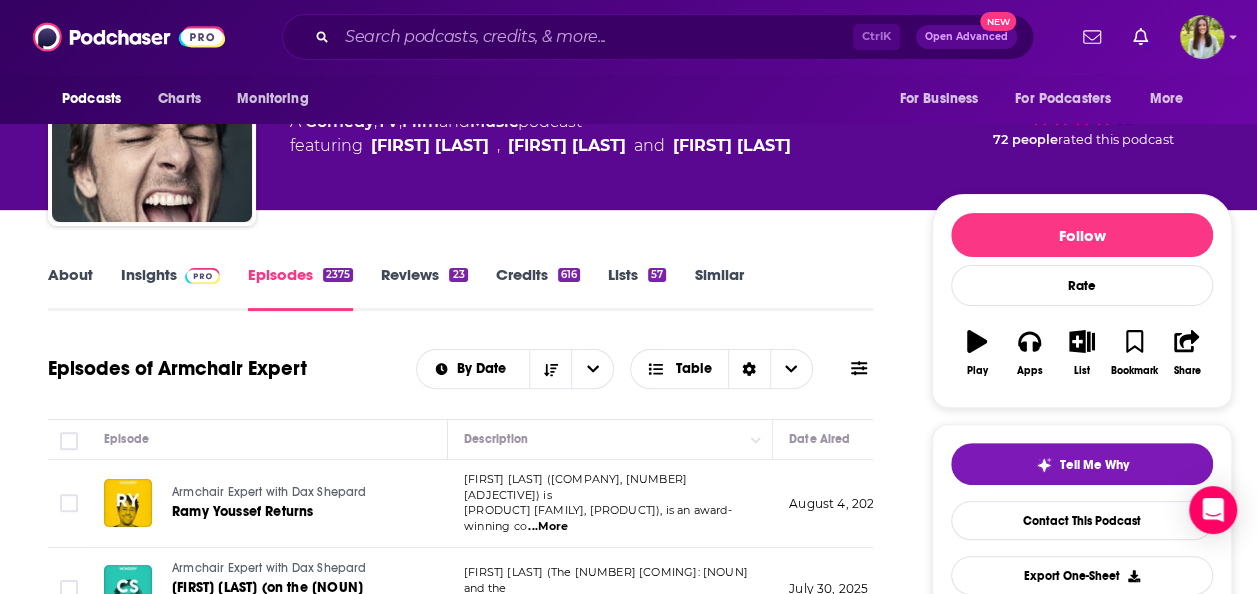 scroll, scrollTop: 0, scrollLeft: 0, axis: both 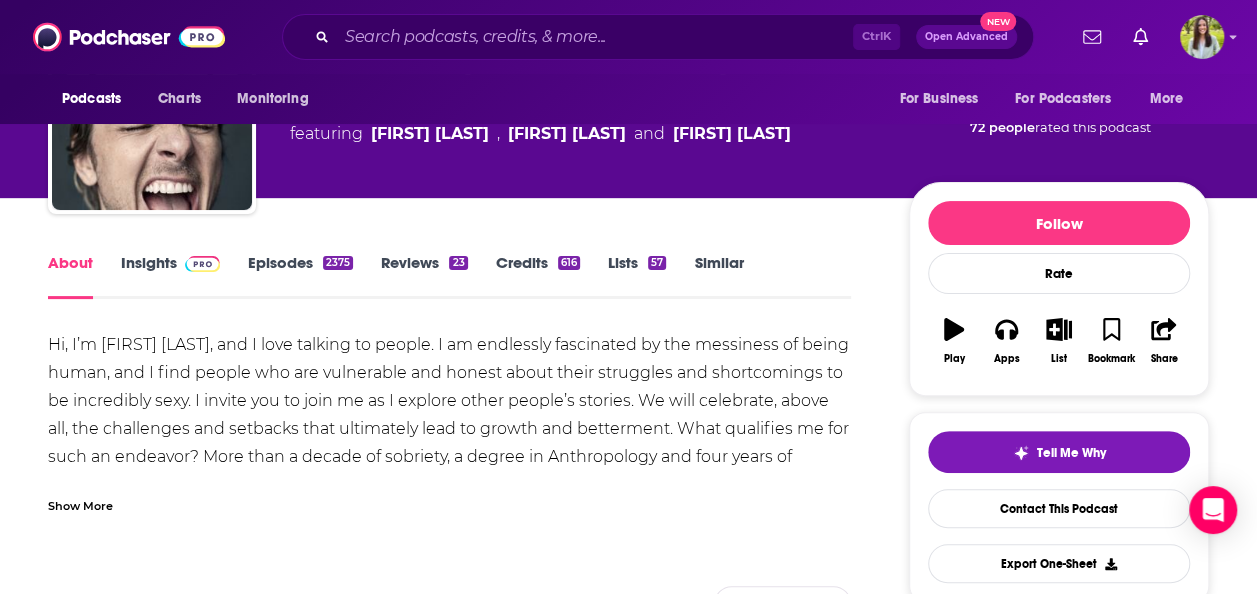 click on "Episodes [NUMBER]" at bounding box center [300, 276] 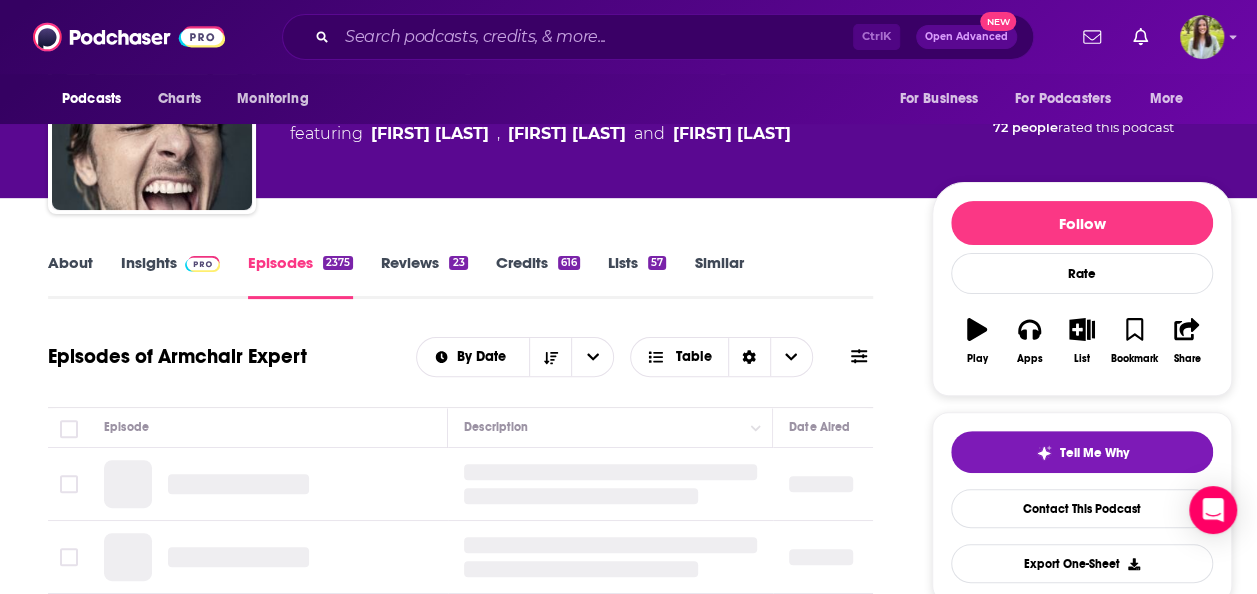 scroll, scrollTop: 0, scrollLeft: 0, axis: both 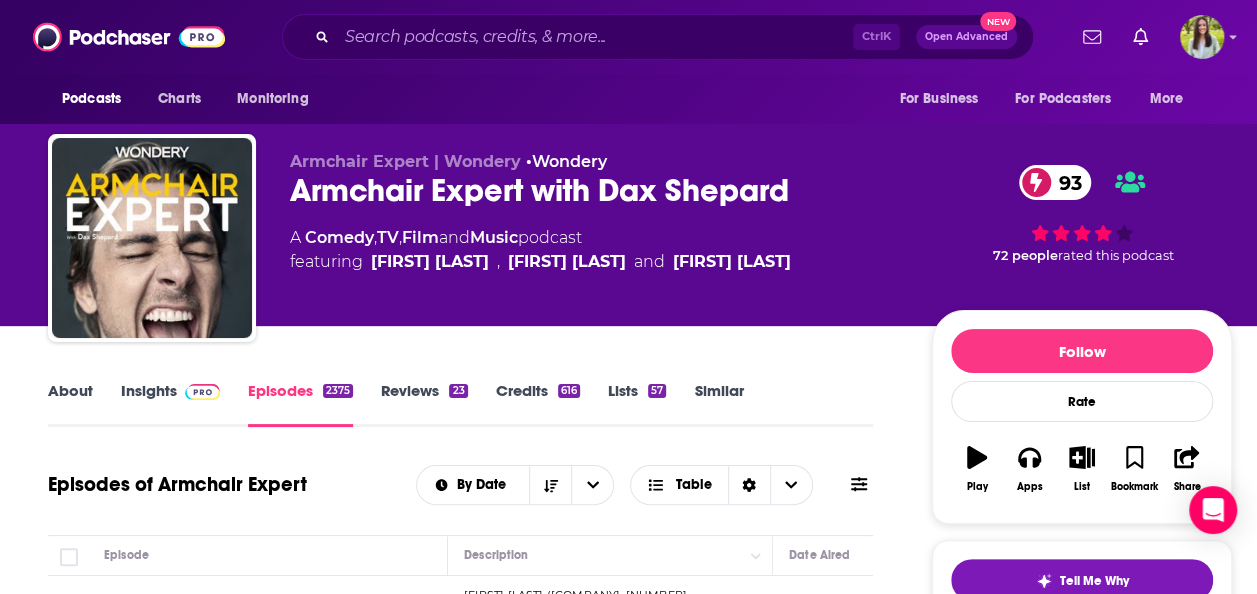 click 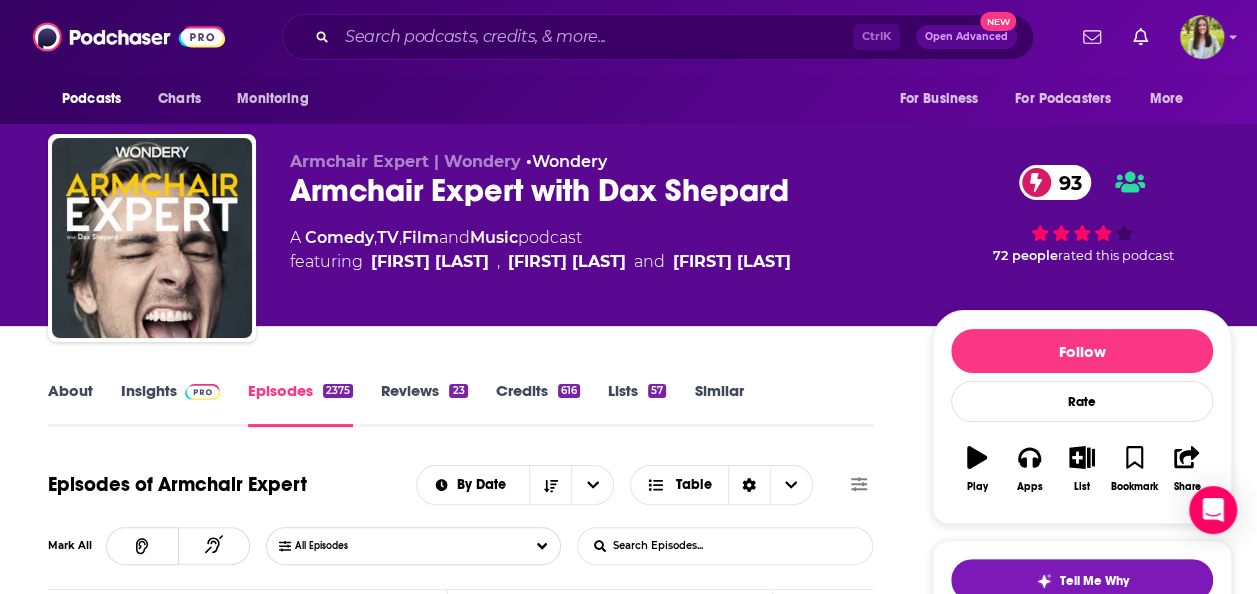click on "List Search Input Search Episodes..." at bounding box center (725, 546) 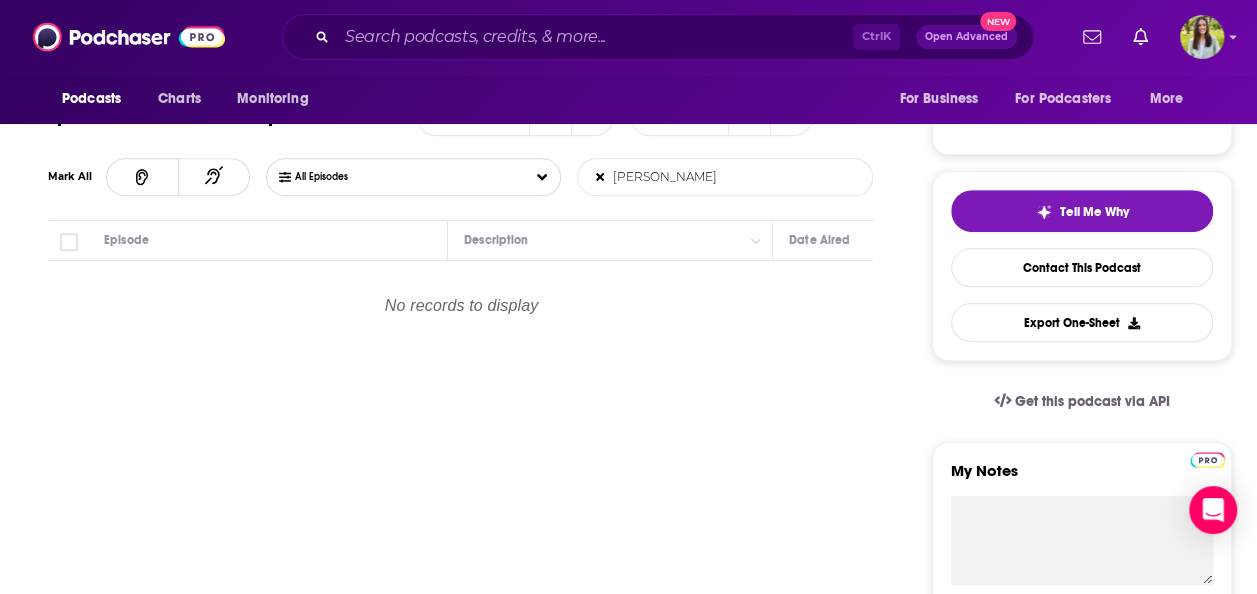 scroll, scrollTop: 80, scrollLeft: 0, axis: vertical 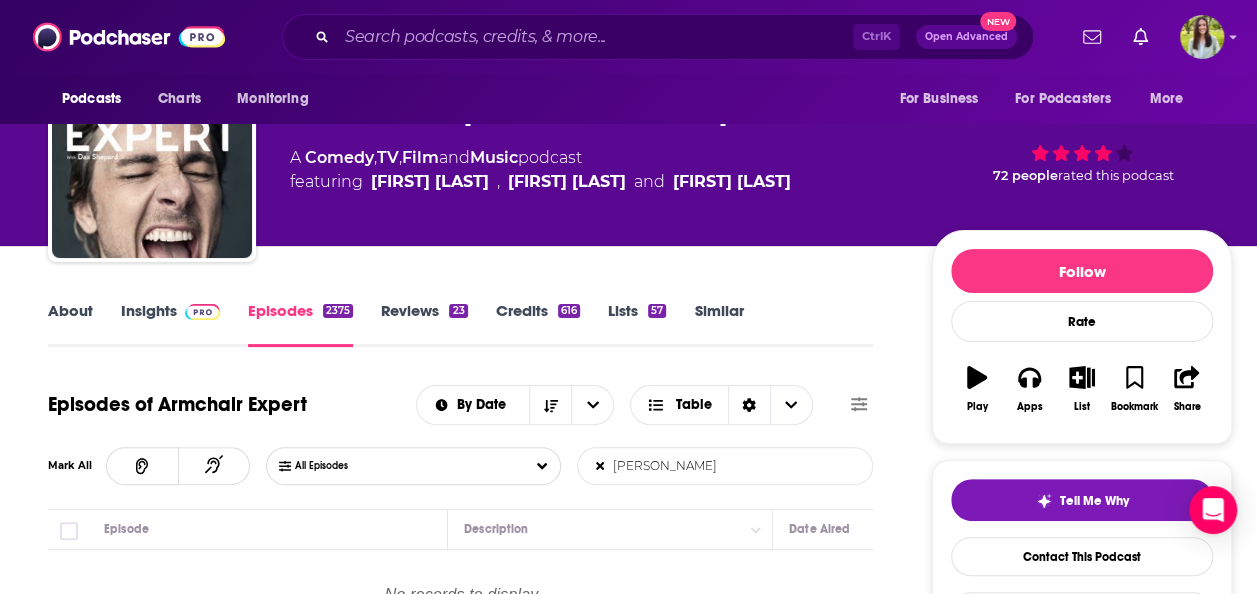type on "[PERSON_NAME]" 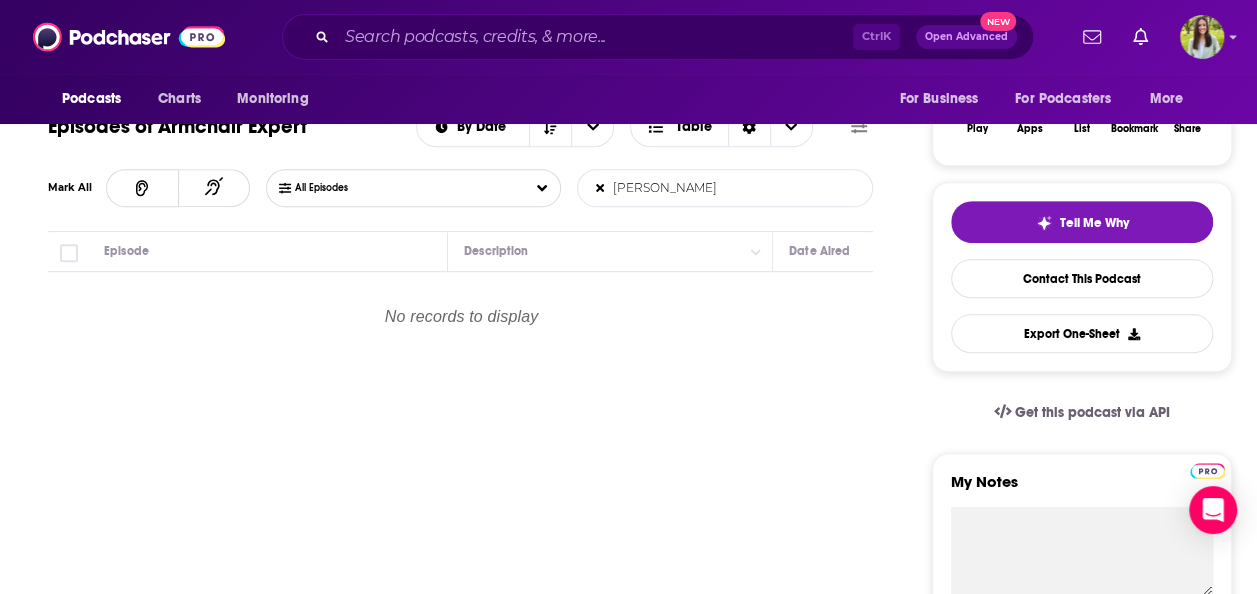 scroll, scrollTop: 0, scrollLeft: 0, axis: both 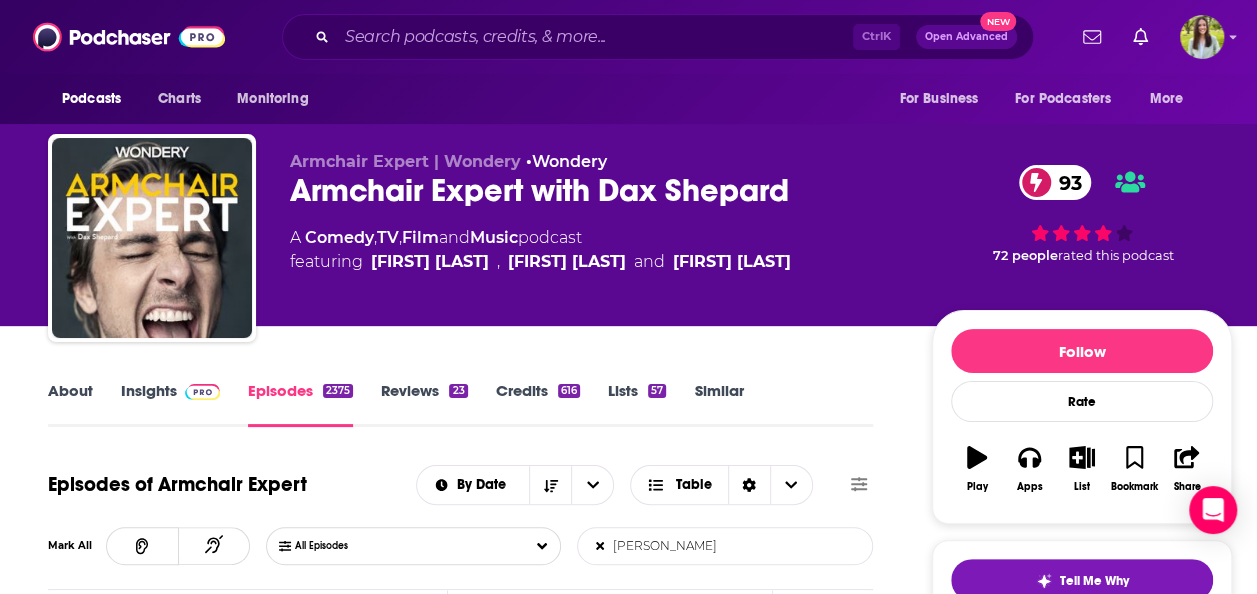 click on "Insights" at bounding box center (170, 404) 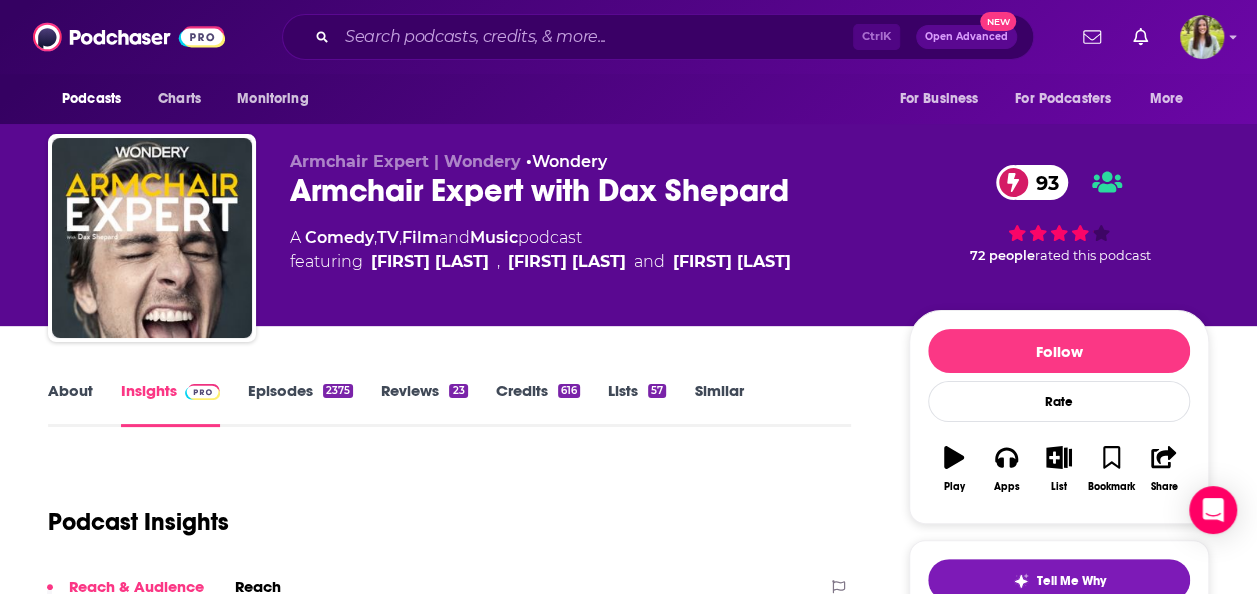 click on "Episodes [NUMBER]" at bounding box center [300, 404] 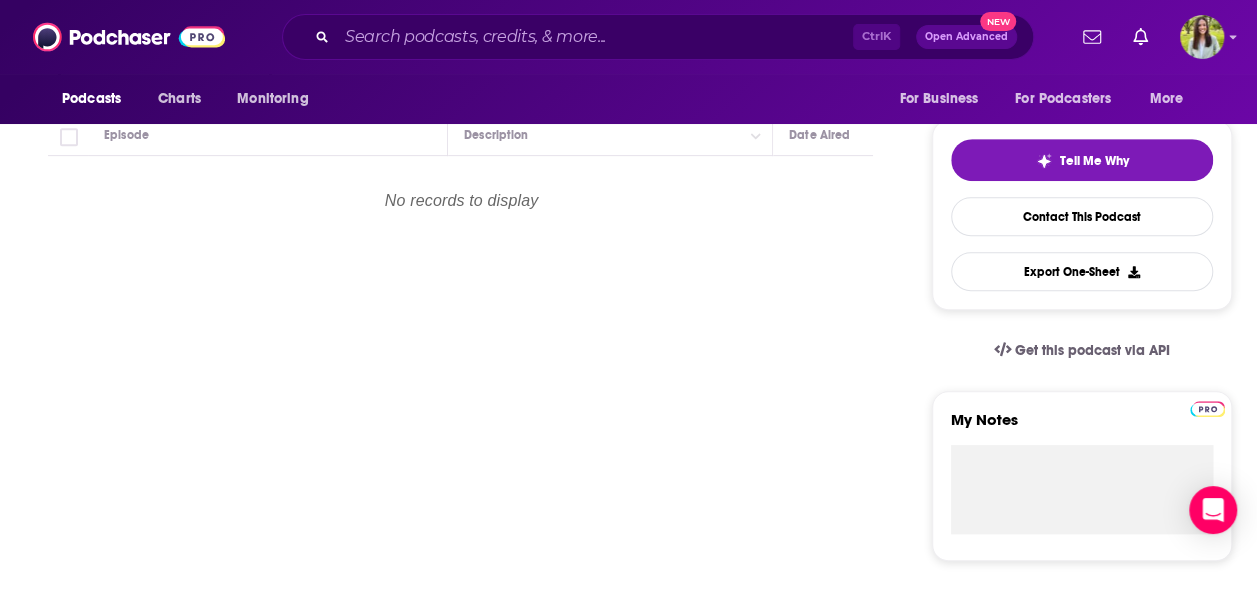 scroll, scrollTop: 0, scrollLeft: 0, axis: both 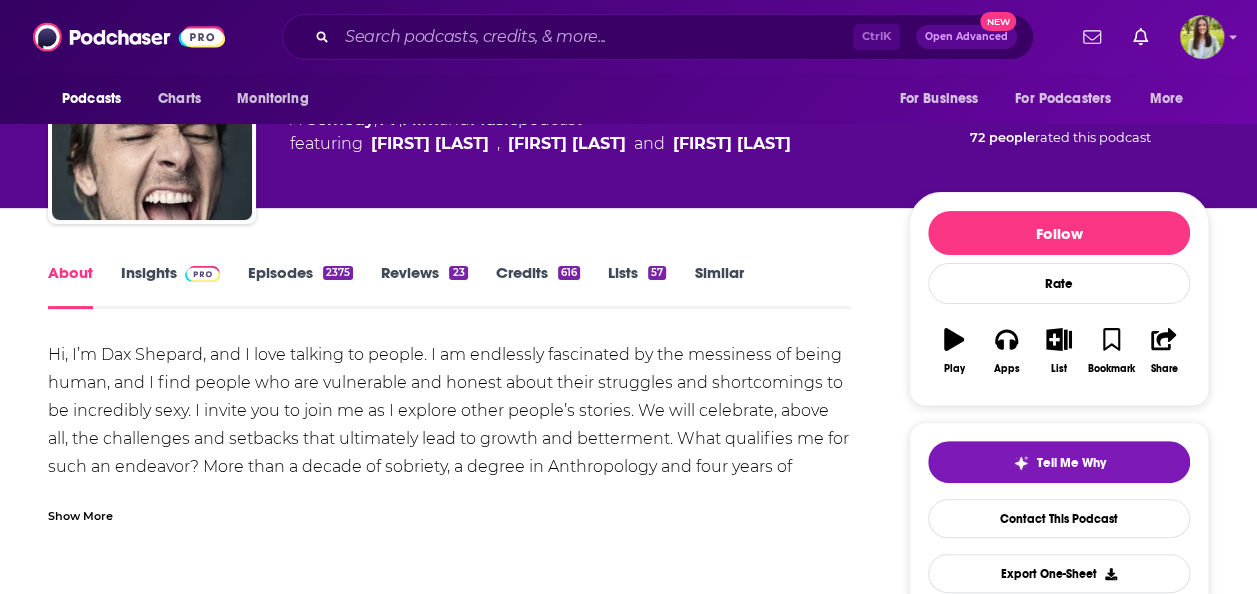 click on "About Insights Episodes 2375 Reviews 23 Credits 616 Lists 57 Similar" at bounding box center (449, 284) 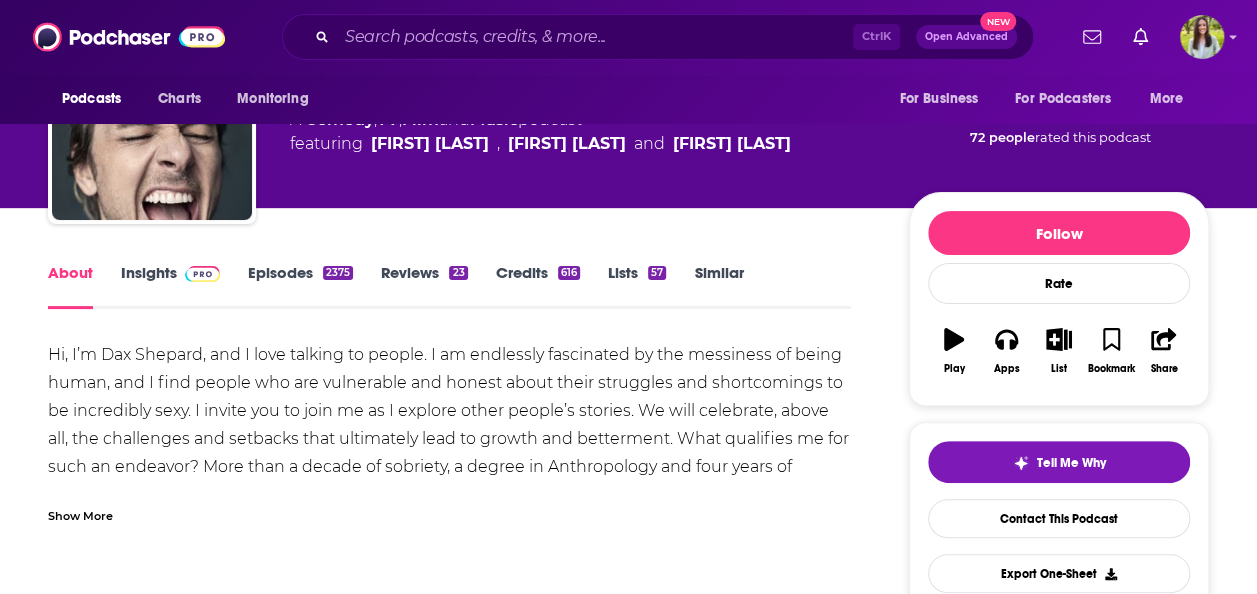 scroll, scrollTop: 0, scrollLeft: 0, axis: both 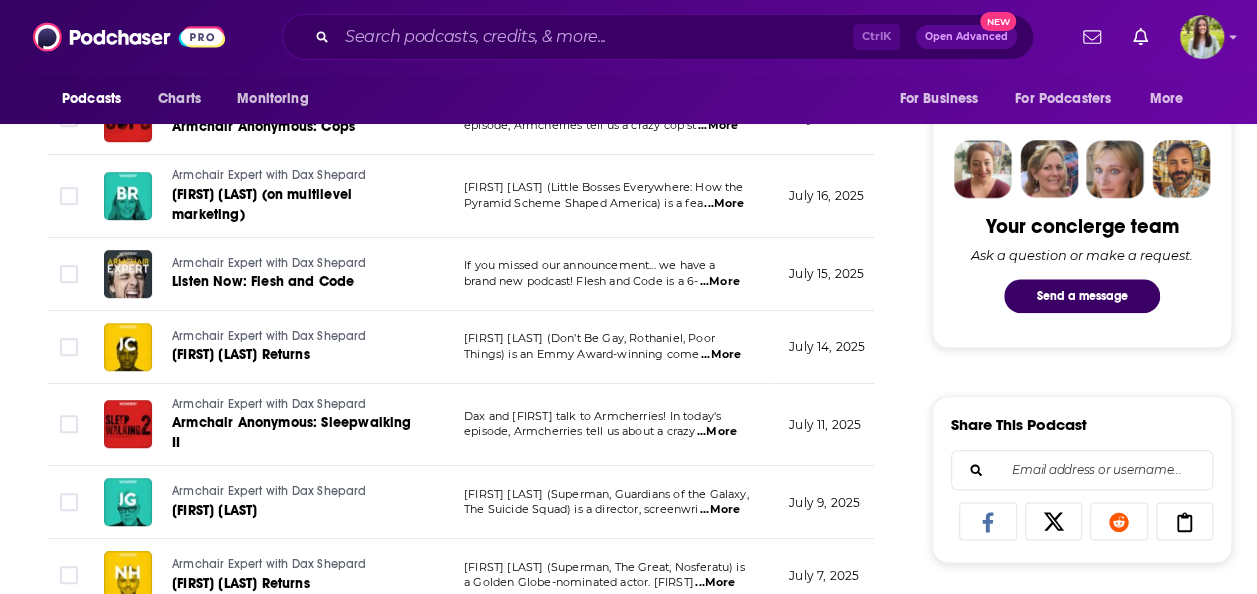 click on "...More" at bounding box center (721, 355) 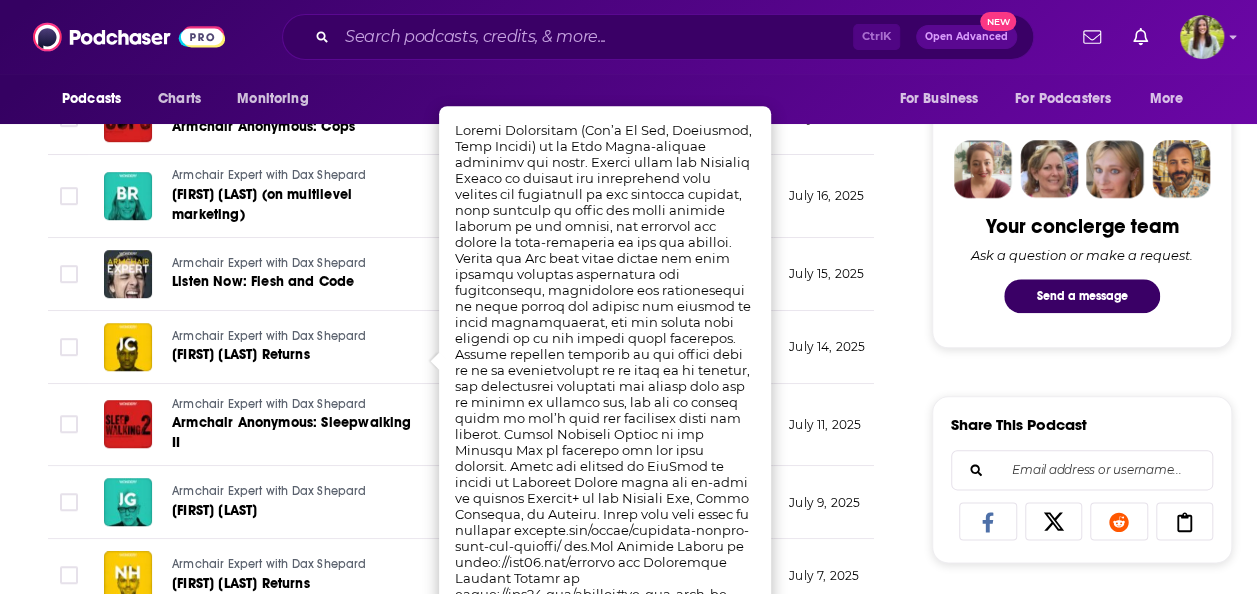 click on "About Insights Episodes 2375 Reviews 23 Credits 616 Lists 57 Similar Episodes of Armchair Expert By Date Table Episode Description Date Aired Reach Episode Guests Length Armchair Expert with Dax Shepard Ramy Youssef Returns Ramy Youssef (Mountainhead, Number One Happy Family USA, Ramy) is an award-winning co  ...More August 4, 2025  Pending Ramy Youssef 1:59:27 s Armchair Expert with Dax Shepard Carter Sherman (on the sex recession) Carter Sherman (The Second Coming: Sex and the Next Generation's Fight Over Its Future) is   ...More July 30, 2025 265k-394k Carter Sherman 2:16:10 s Armchair Expert with Dax Shepard Seth Meyers Returns Again Seth Meyers (Dad Man Walking, Late Night with Seth Meyers, SNL) is an Emmy Award-win  ...More July 28, 2025 279k-415k Seth Meyers 2:04:48 s Armchair Expert with Dax Shepard Armchair Anonymous: Bad Dates Dax and Monica talk to Armcherries! In today's episode, Armcherries tell us about a really   ...More July 25, 2025 246k-366k -- 52:23 s Armchair Expert with Dax Shepard s s --" at bounding box center (474, 758) 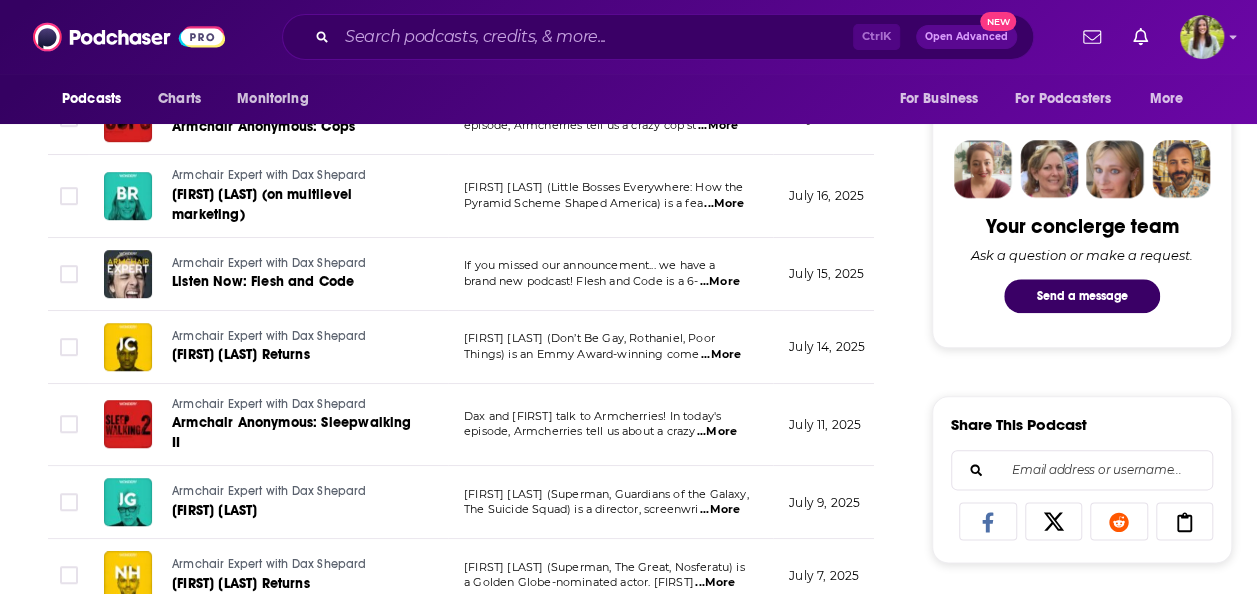 scroll, scrollTop: 0, scrollLeft: 0, axis: both 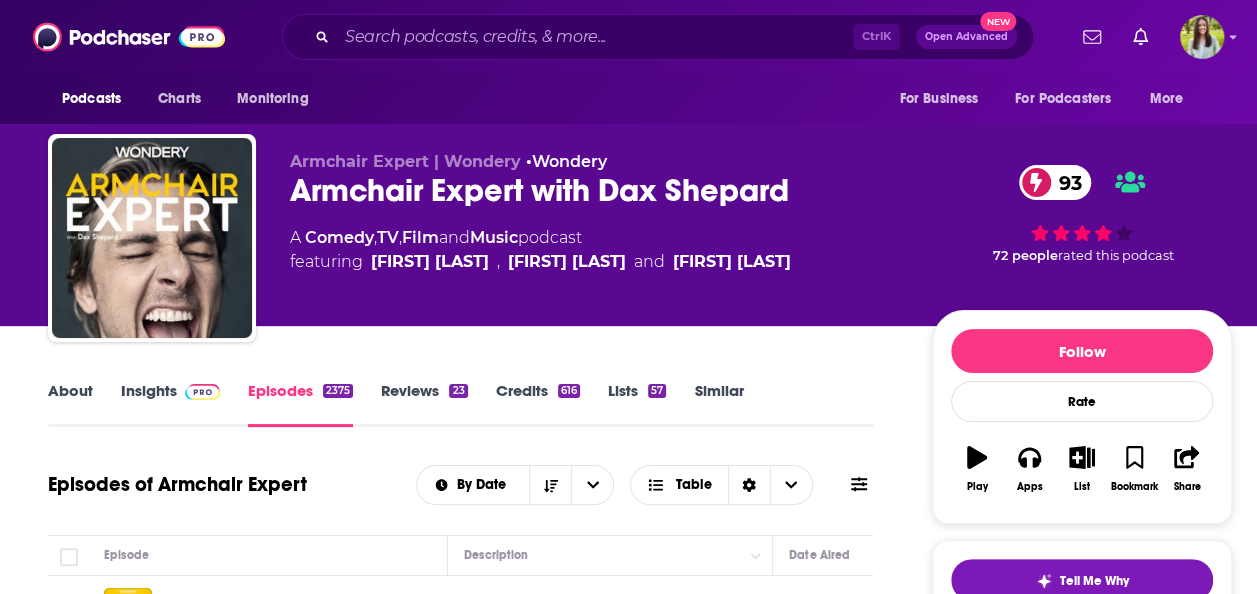 click on "Armchair Expert with Dax Shepard 93" at bounding box center [595, 190] 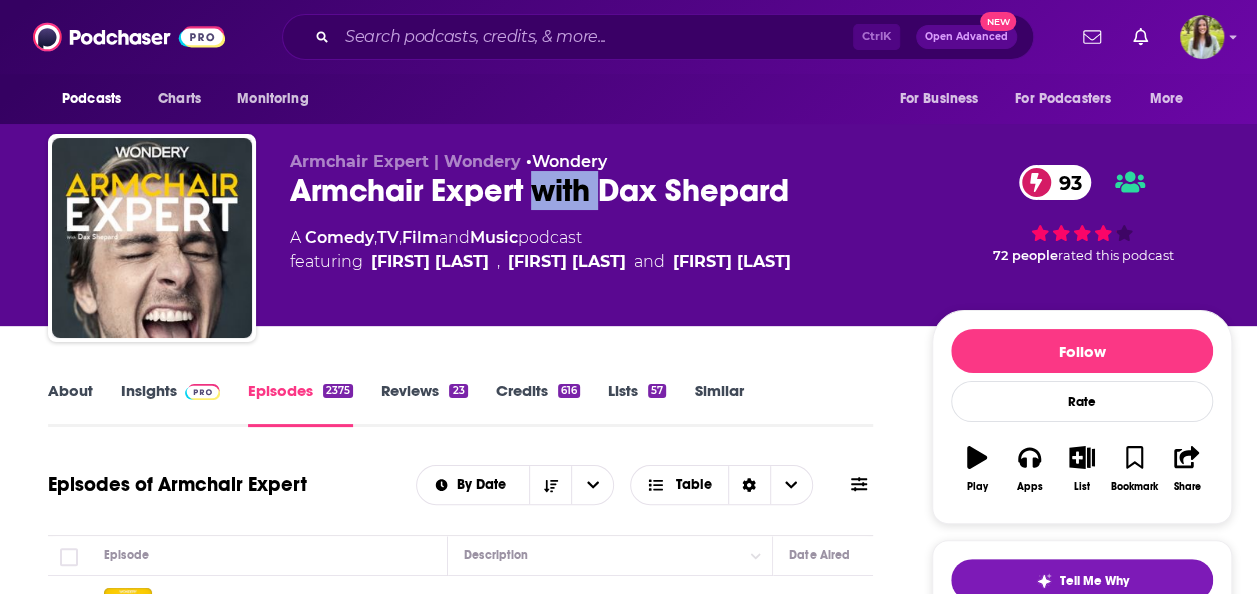 click on "Armchair Expert with Dax Shepard 93" at bounding box center [595, 190] 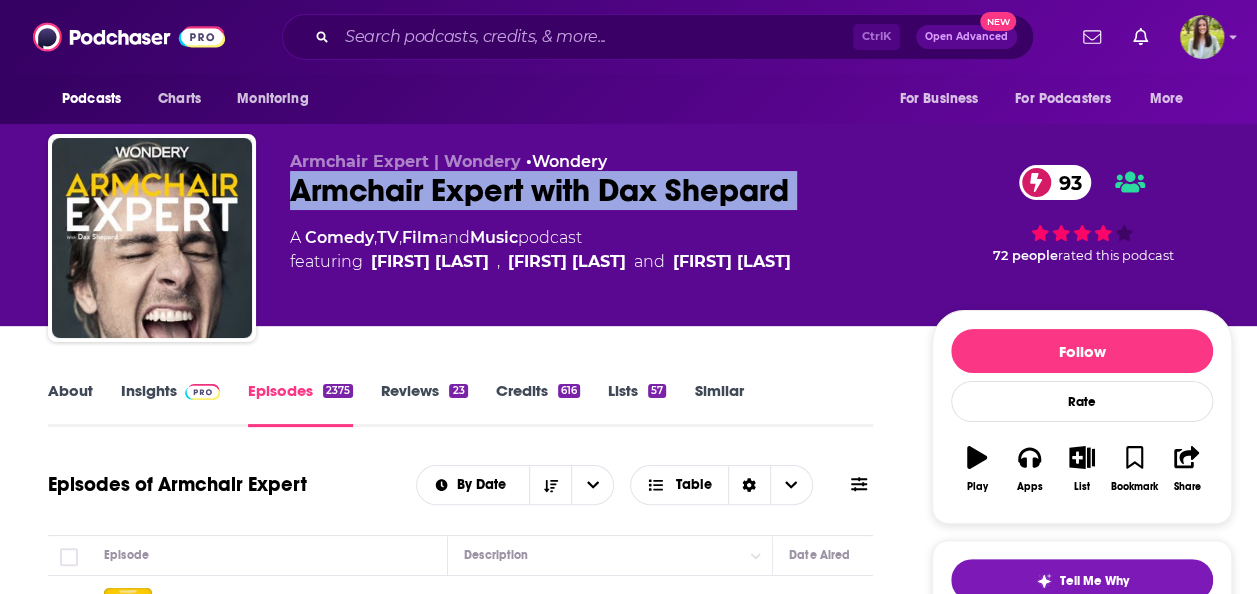 click on "Armchair Expert with Dax Shepard 93" at bounding box center (595, 190) 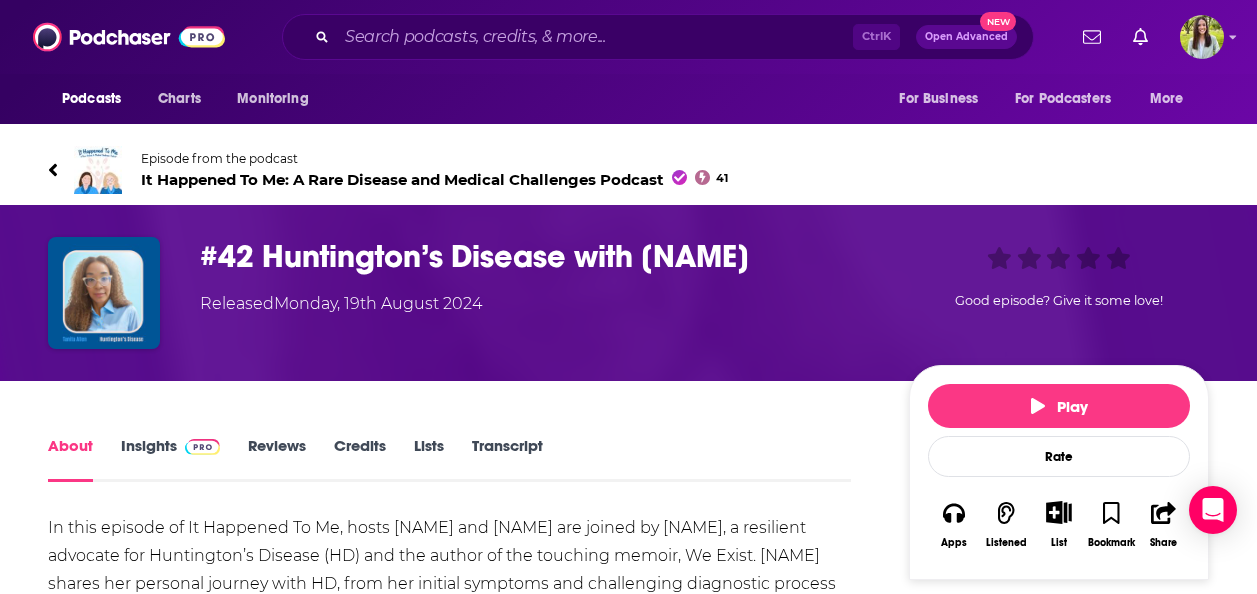 scroll, scrollTop: 0, scrollLeft: 0, axis: both 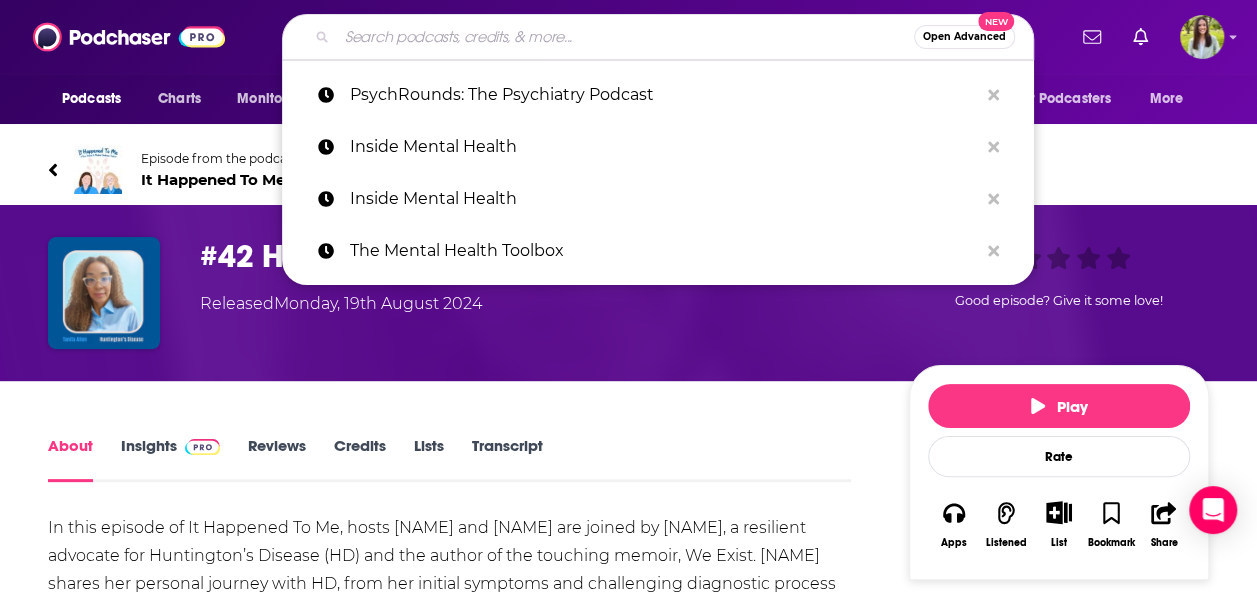click at bounding box center [625, 37] 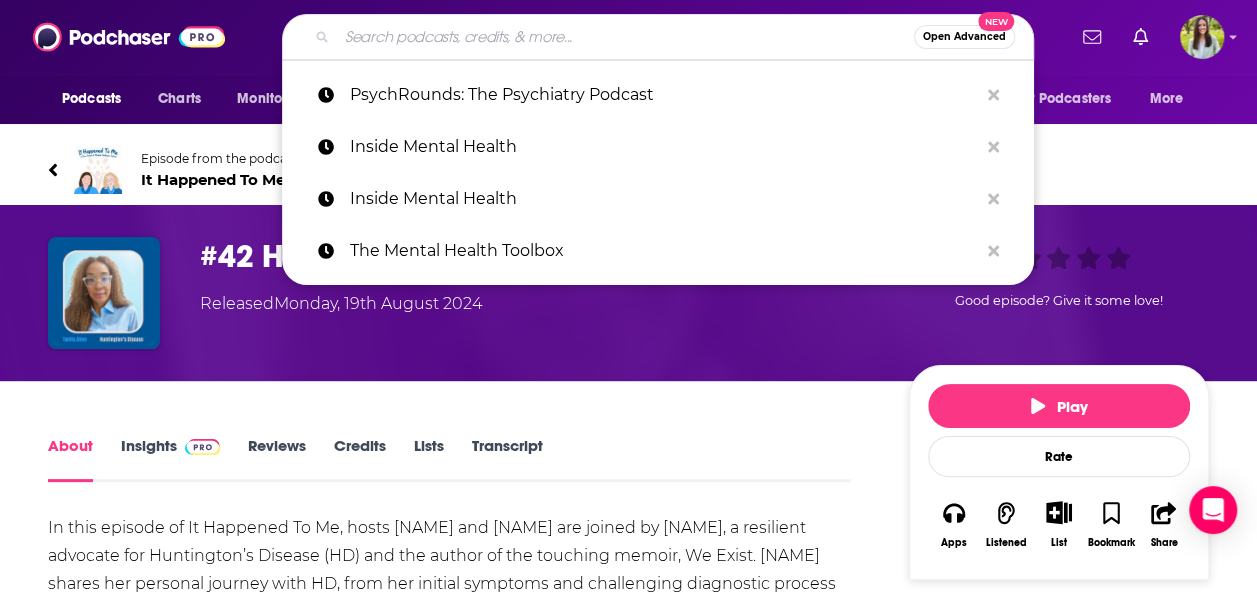 type on "Armchair Expert with Dax Shepard" 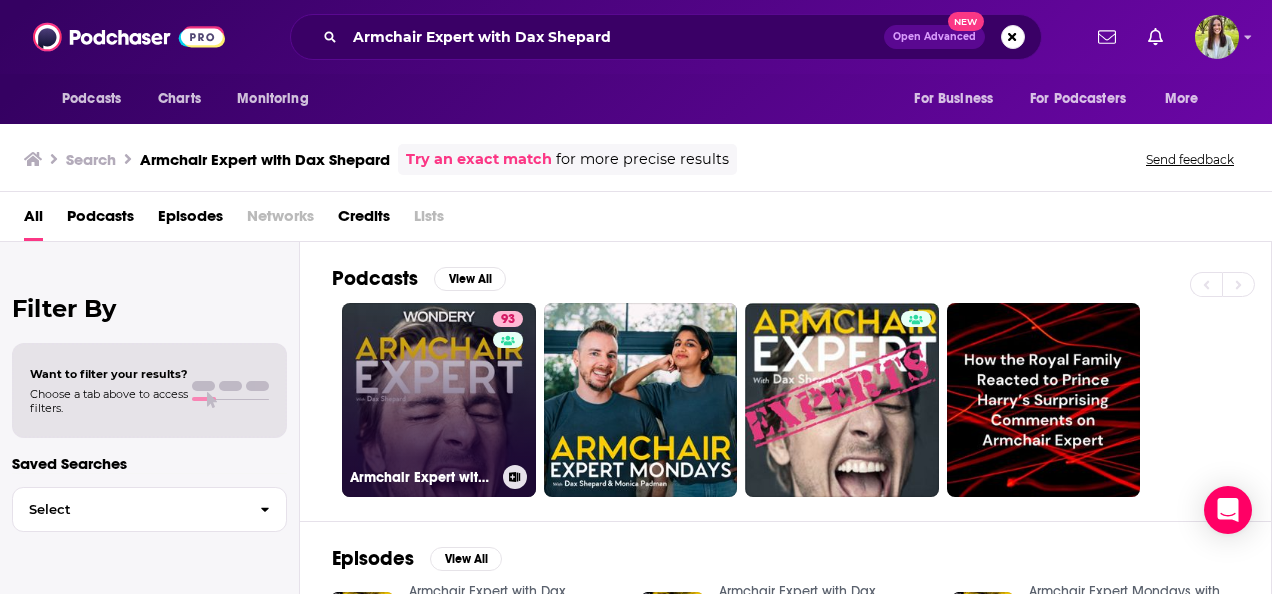 click on "93 Armchair Expert with Dax Shepard" at bounding box center (439, 400) 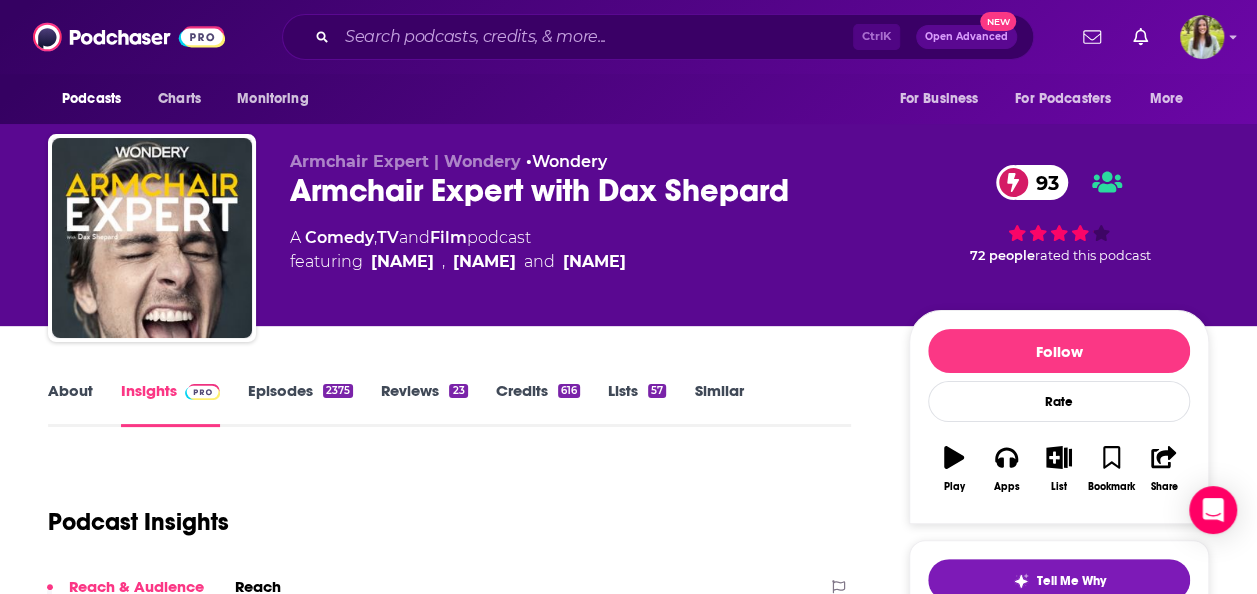 click on "About Insights Episodes 2375 Reviews 23 Credits 616 Lists 57 Similar Podcast Insights Reach & Audience Content Brand Safety Social Contacts Charts Rate Card Sponsors Details Similar Contact Podcast Open Website  Reach Power Score™ 93 Total Monthly Listens 7.7m-11m New Episode Listens 282k-419k Export One-Sheet Audience Demographics Gender Mixed Age 25 yo Income $ $ $ $ $ Parental Status Mixed Countries 1 United States 2 Canada 3 United Kingdom 4 Australia 5 Ireland Top Cities Chicago, IL , Los Angeles, CA , Toronto , Seattle, WA , London , Austin, TX Interests Pets , Education , Society - Work , Sports , Science , Humor Jobs Principals/Owners , Directors , Journalists/Reporters , Managers , Editors , Teachers Ethnicities White / Caucasian , Hispanic , Asian , African American Show More Content Political Skew Neutral/Mixed Brand Safety & Suitability Adult Graphic Profanity Drugs Weapons Criminal Political Inflammatory 0 15 30 45 60 75 100 Safety Summary Profanity 39 % Adult 38 % Political 21 % Graphic 15 % 2" at bounding box center [628, 6228] 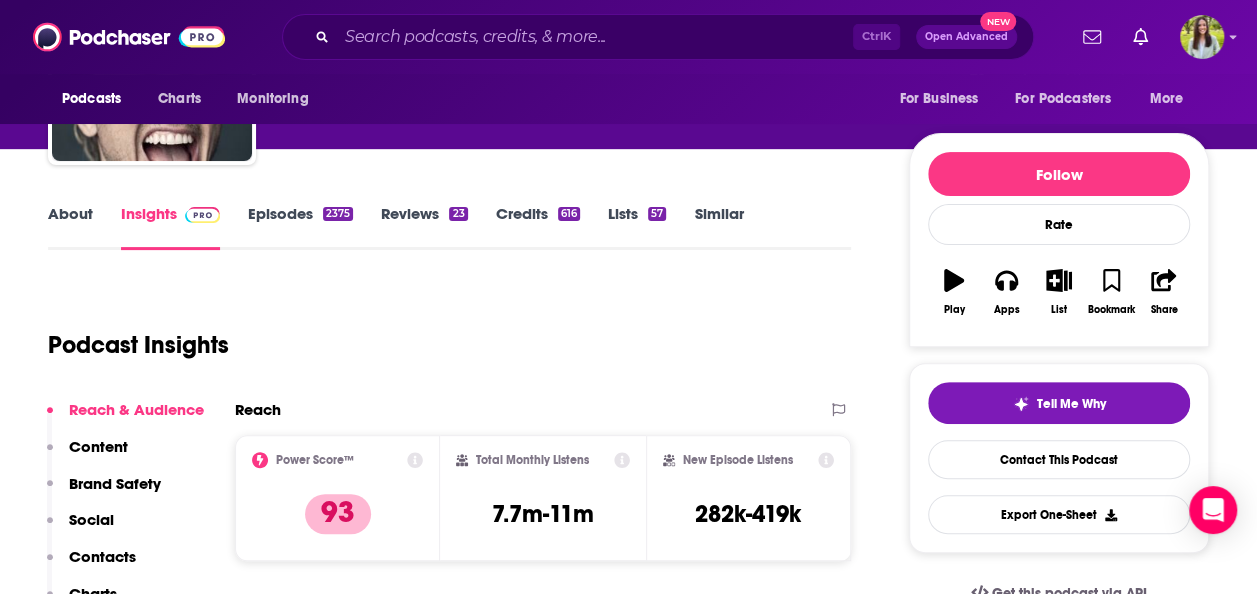 scroll, scrollTop: 206, scrollLeft: 0, axis: vertical 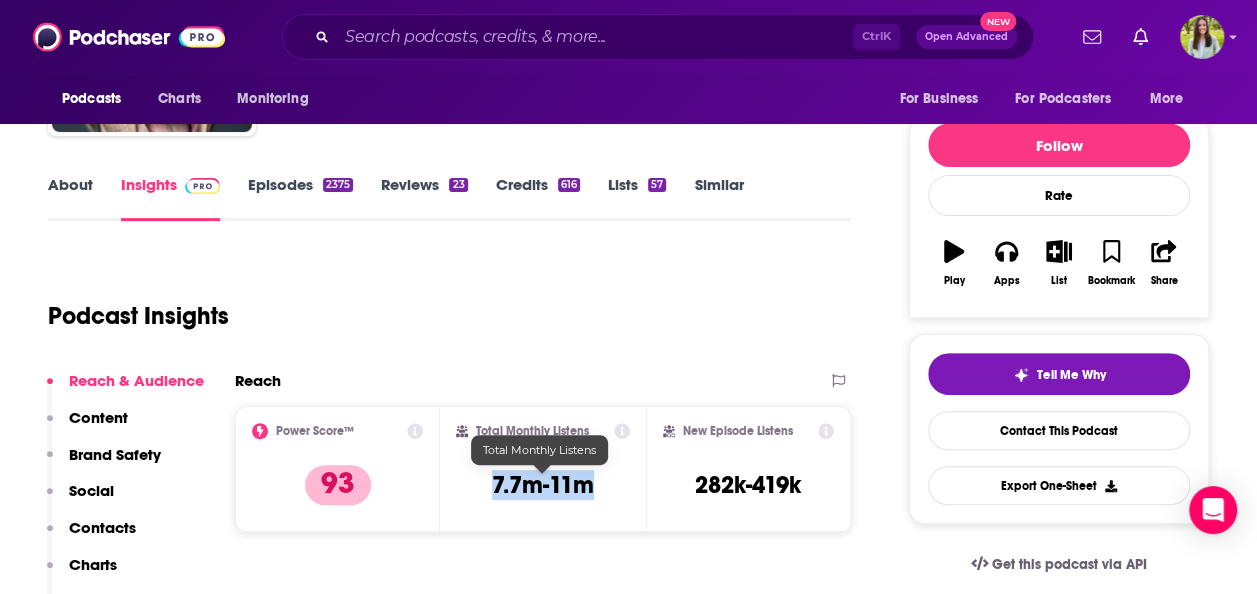 drag, startPoint x: 594, startPoint y: 486, endPoint x: 496, endPoint y: 488, distance: 98.02041 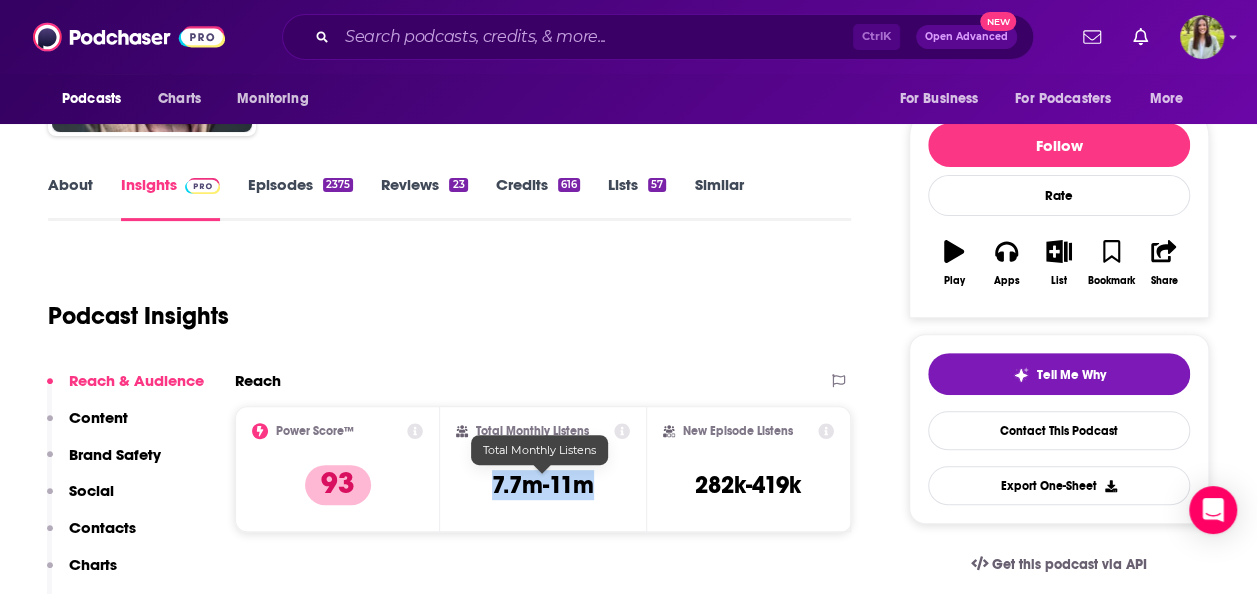 copy on "7.7m-11m" 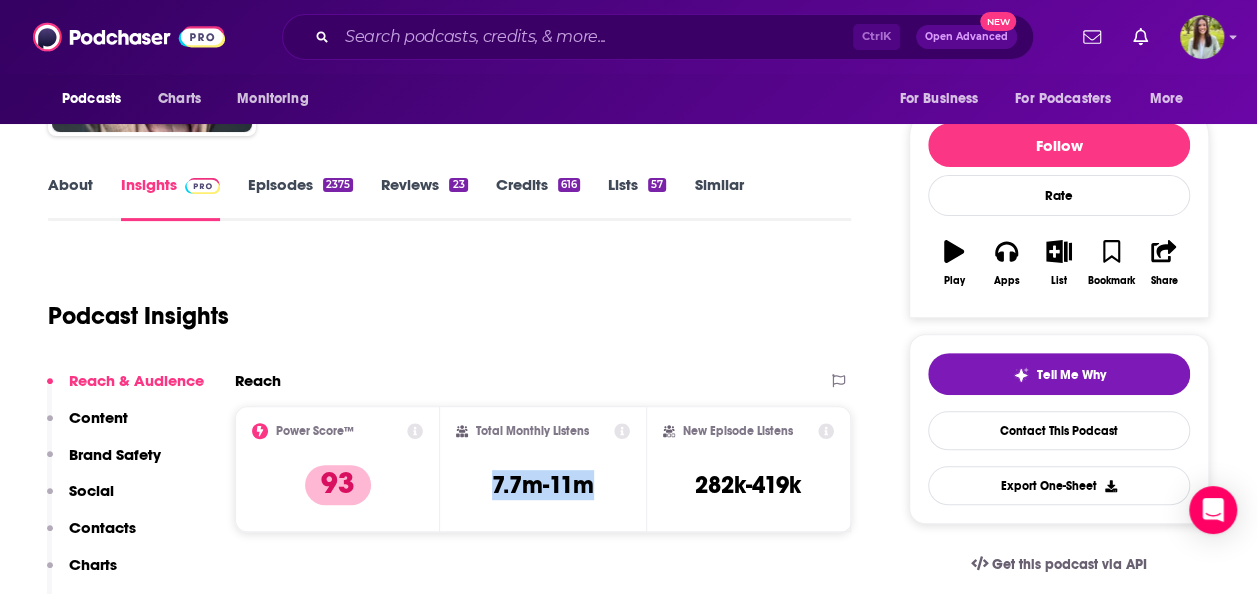 scroll, scrollTop: 0, scrollLeft: 0, axis: both 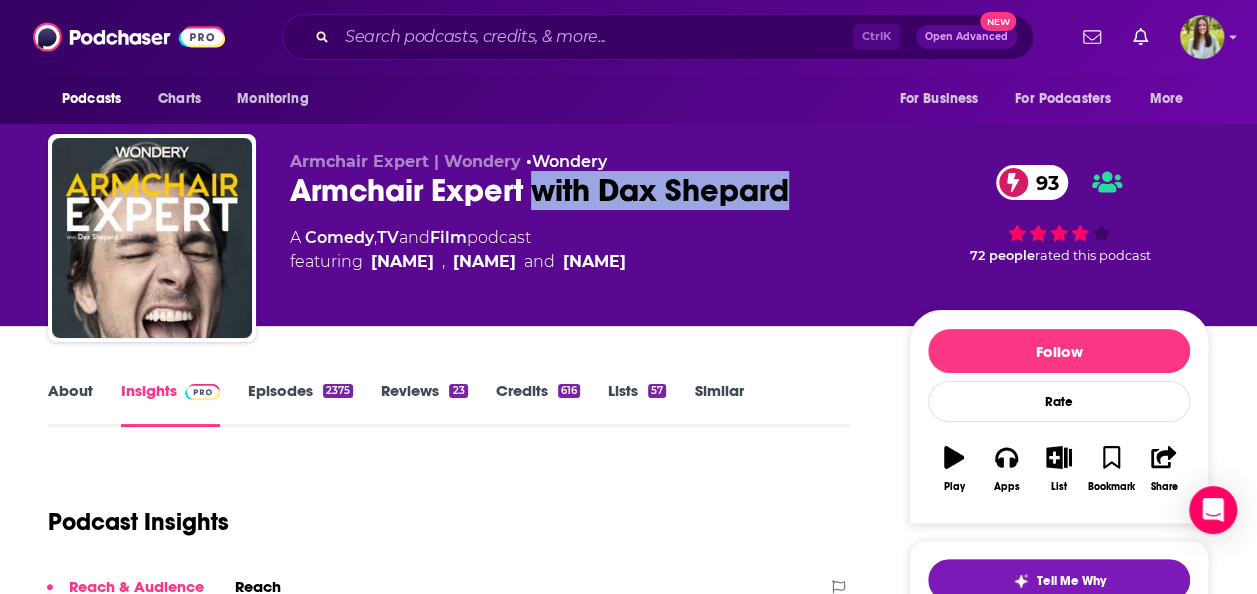 drag, startPoint x: 536, startPoint y: 188, endPoint x: 798, endPoint y: 175, distance: 262.32233 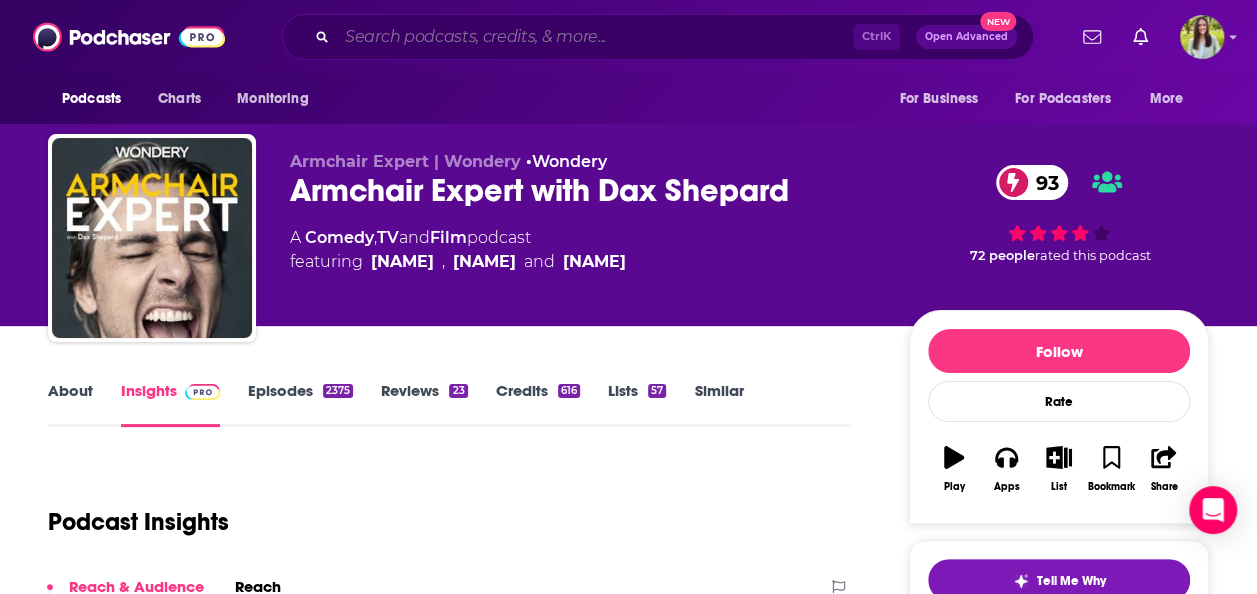click at bounding box center [595, 37] 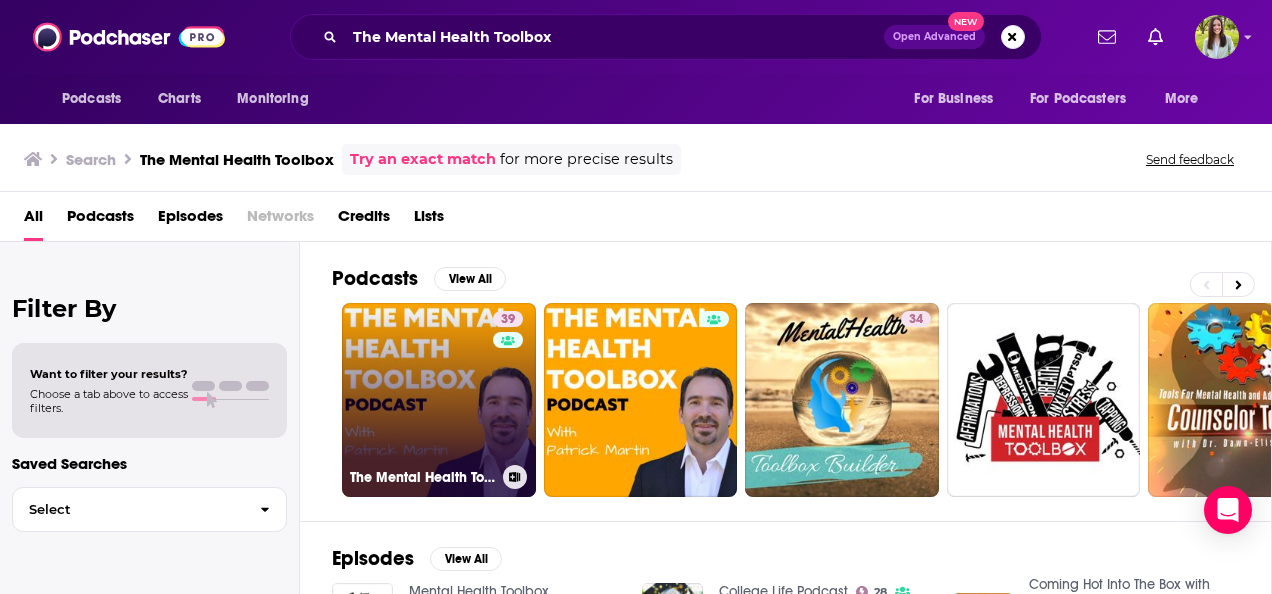 click on "39 The Mental Health Toolbox Podcast" at bounding box center [439, 400] 